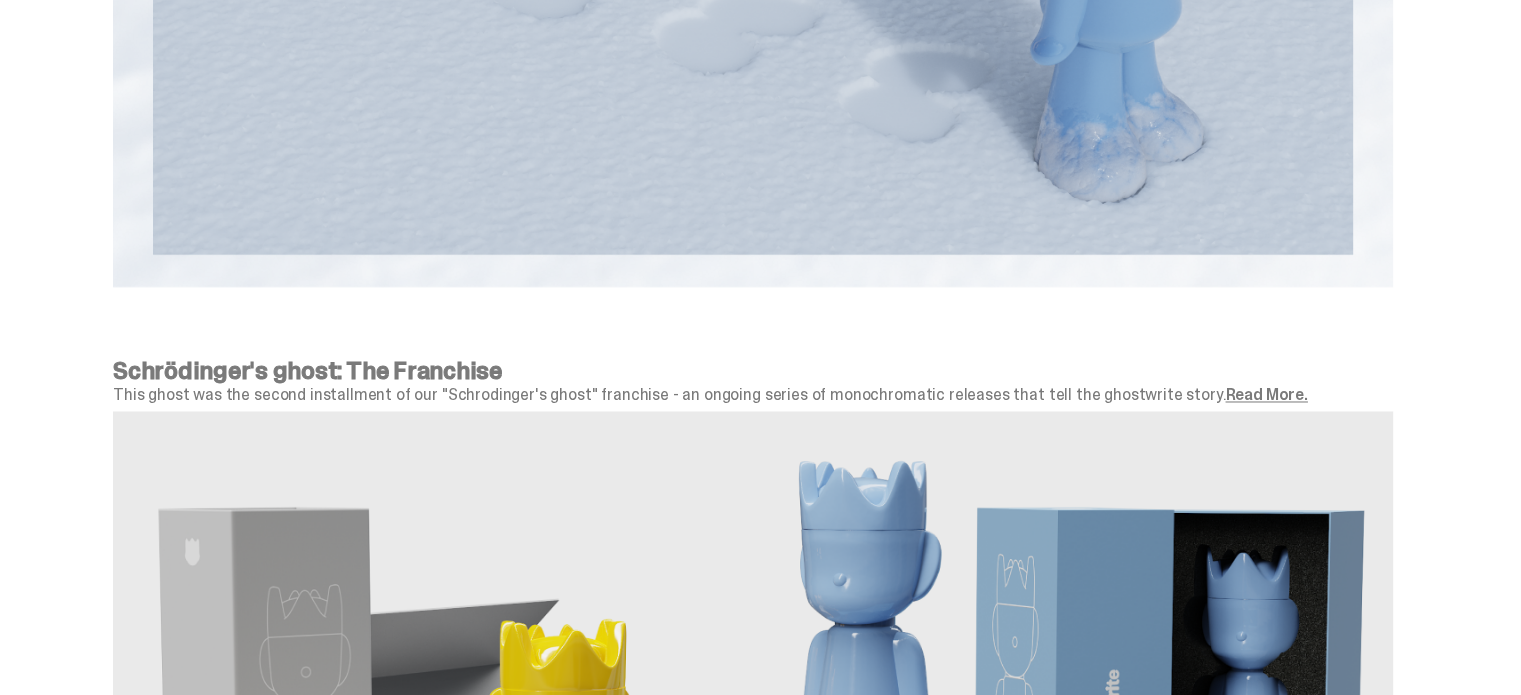 scroll, scrollTop: 3895, scrollLeft: 0, axis: vertical 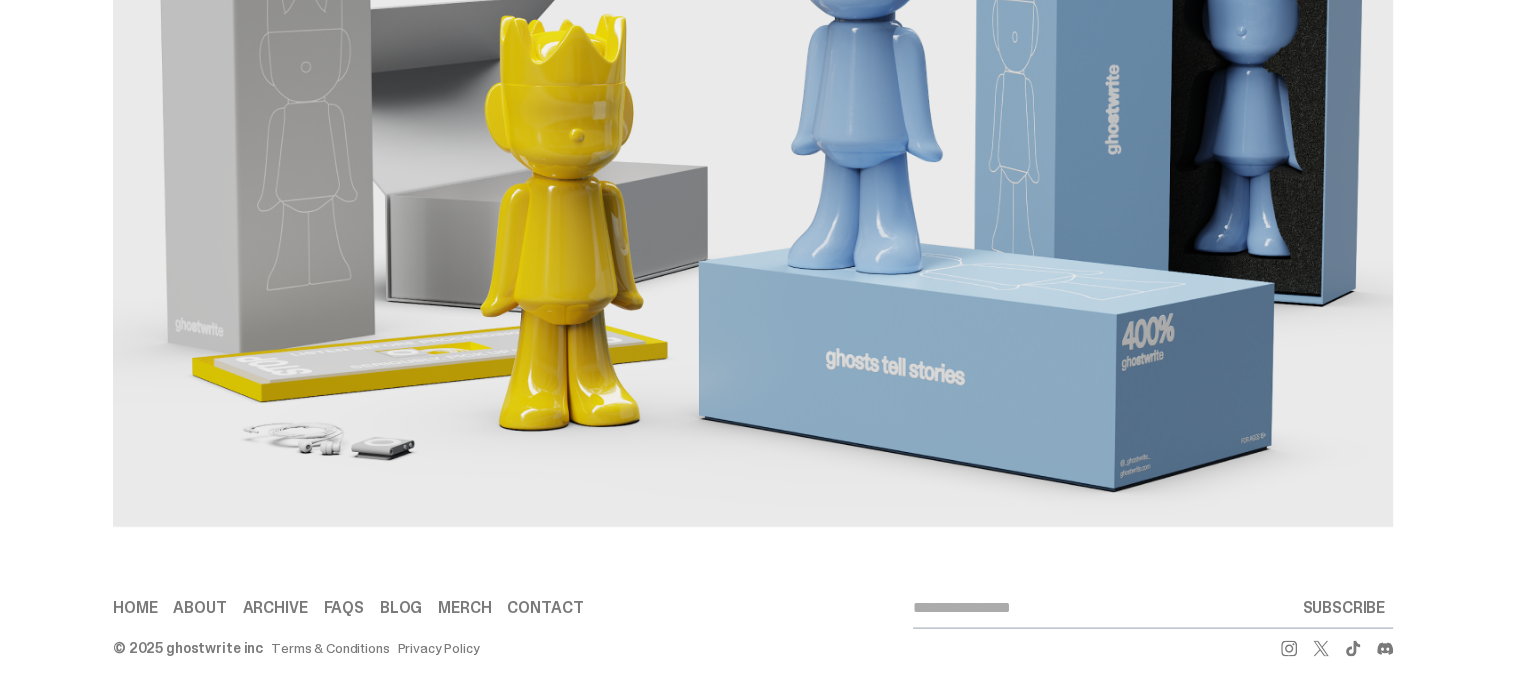 click on "Archive" at bounding box center [275, 608] 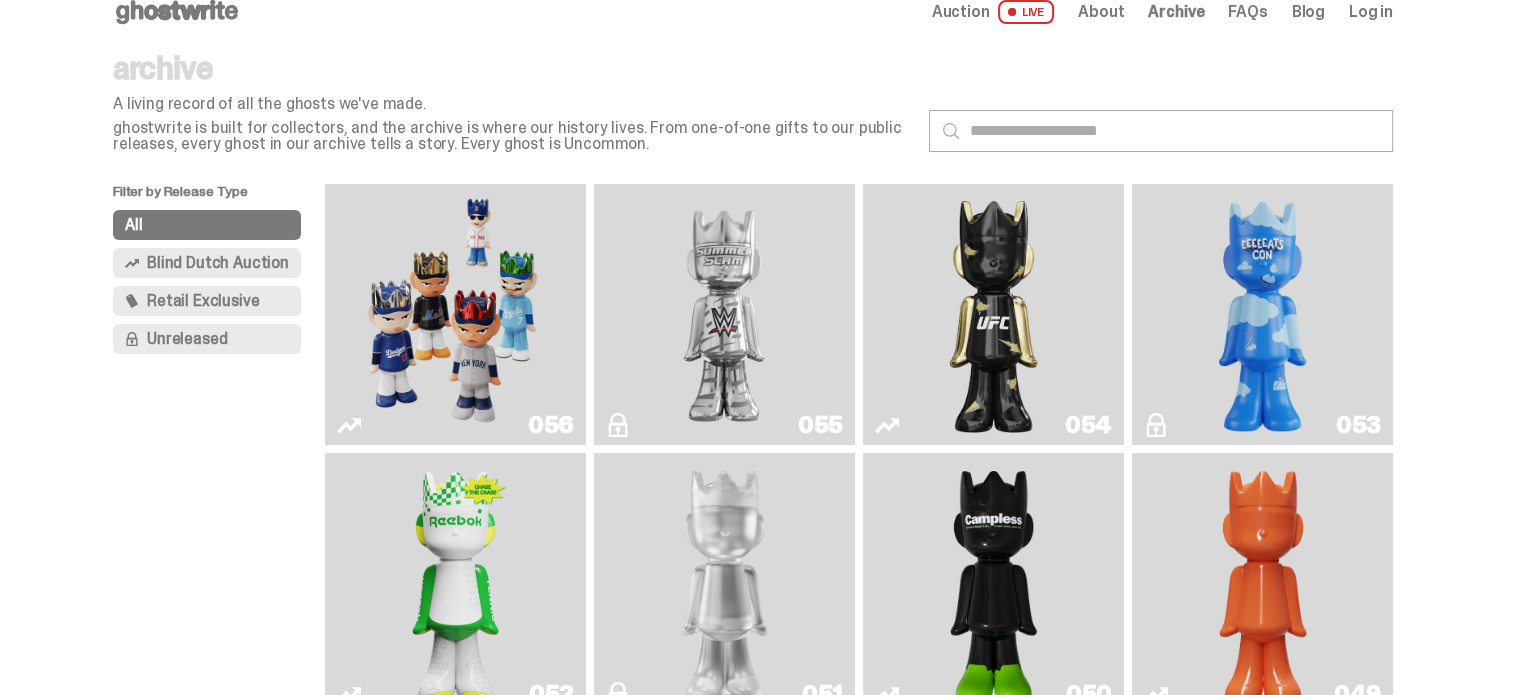scroll, scrollTop: 0, scrollLeft: 0, axis: both 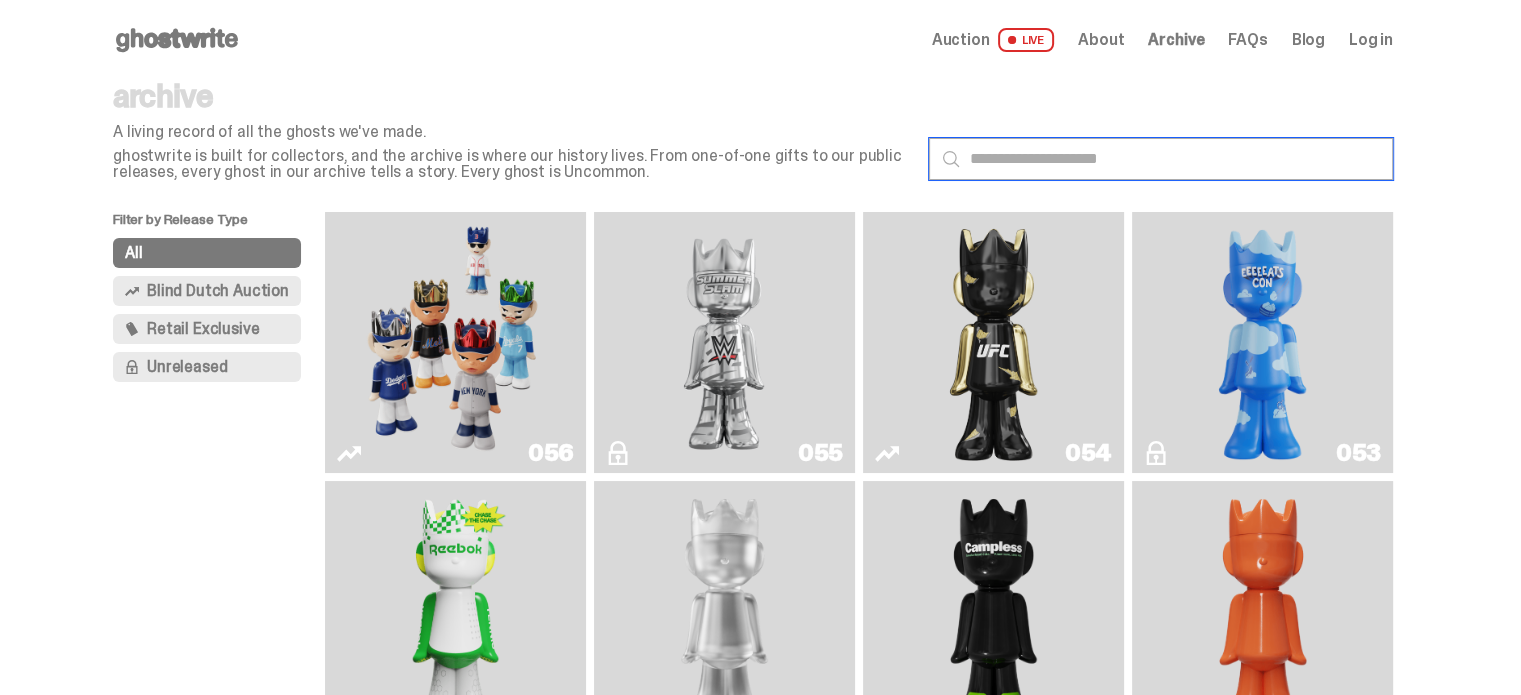 click at bounding box center [1161, 159] 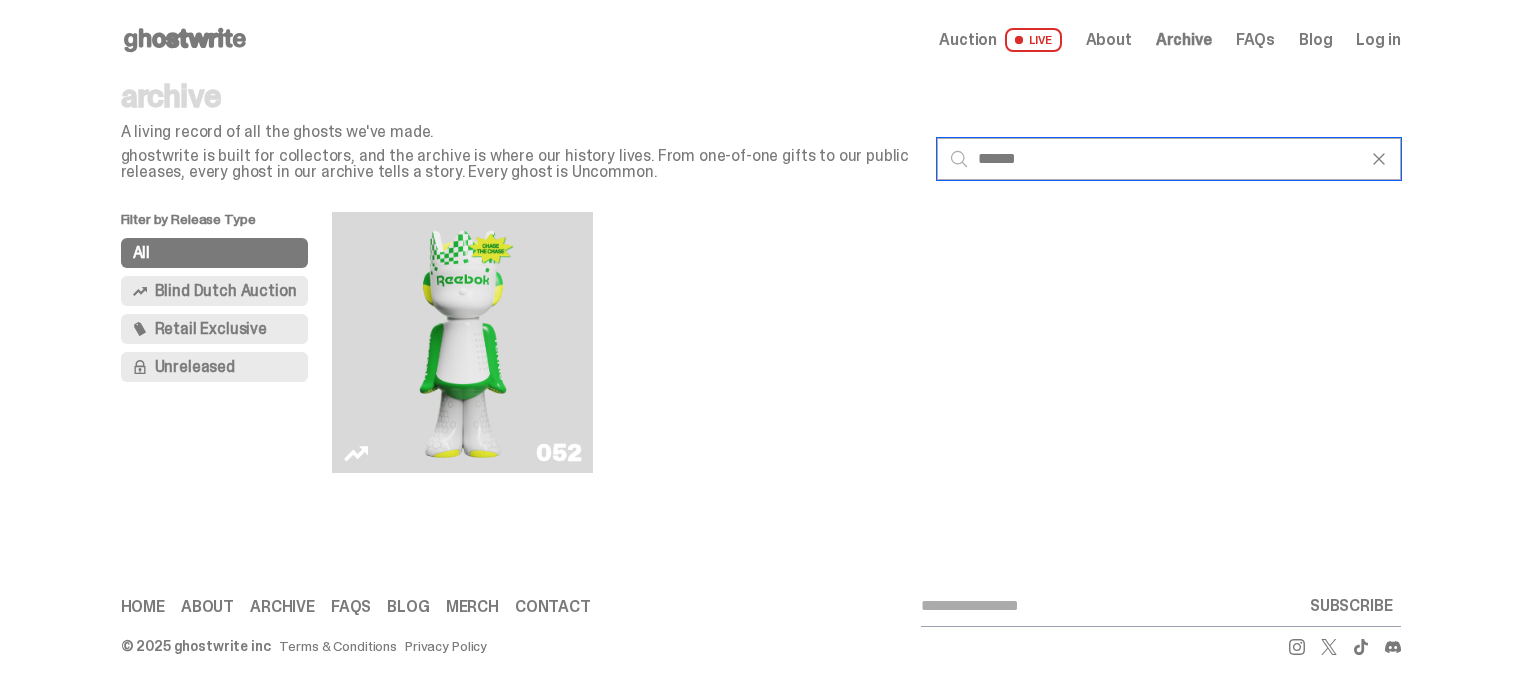 type on "******" 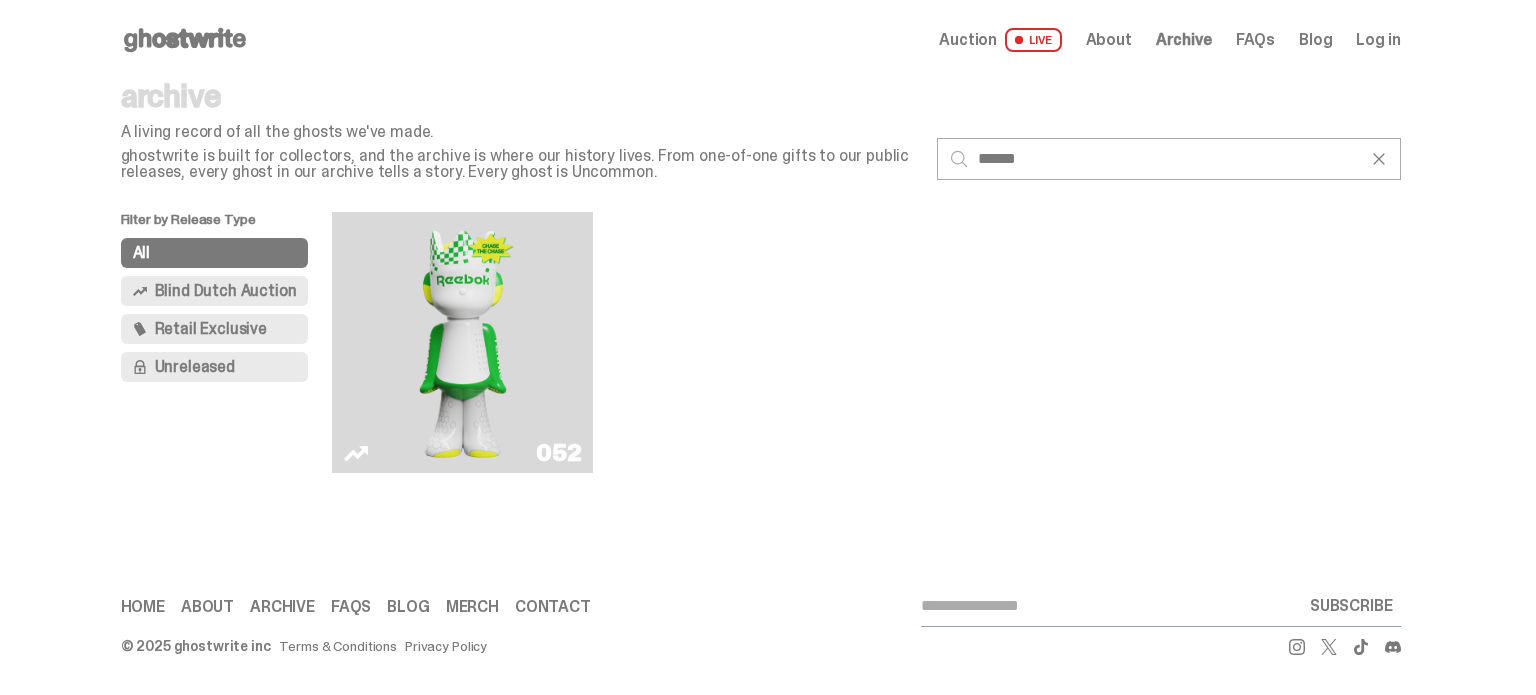 click at bounding box center (463, 342) 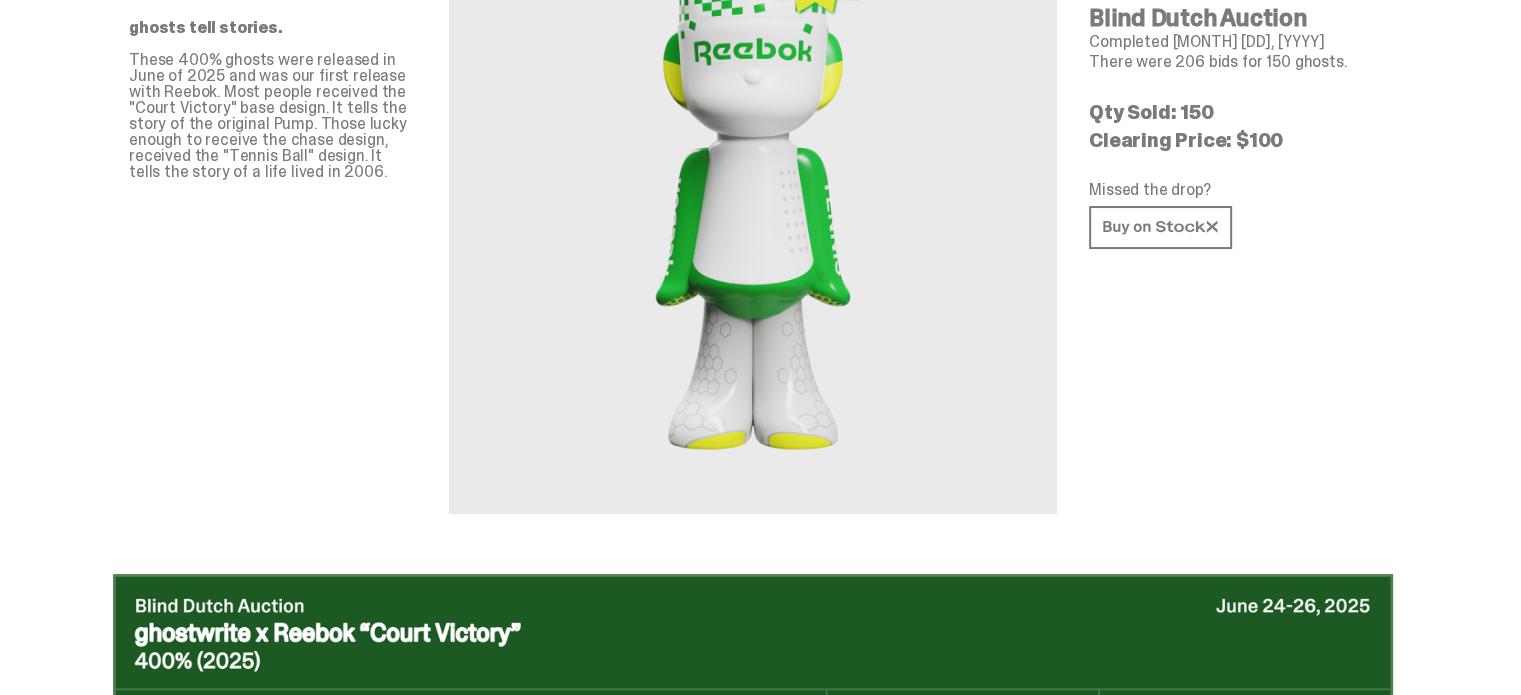 scroll, scrollTop: 0, scrollLeft: 0, axis: both 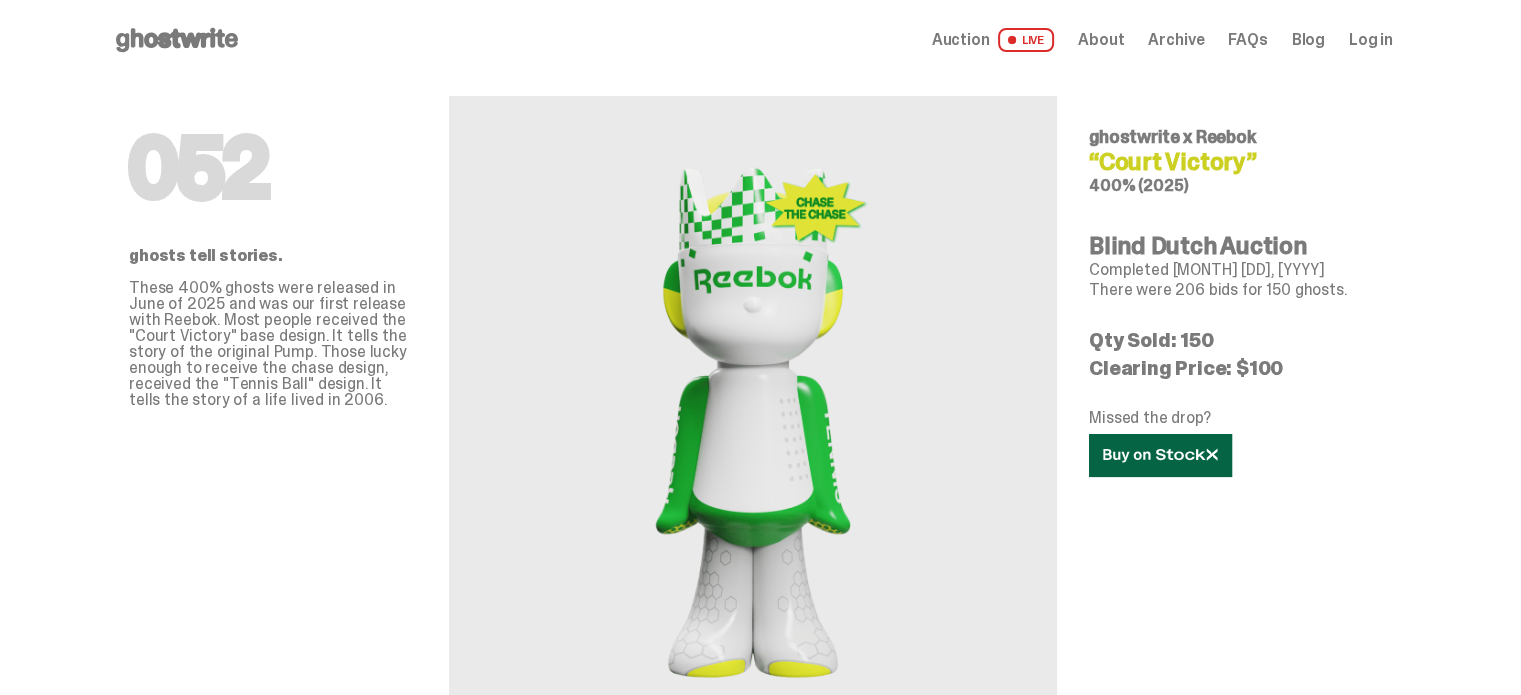 click at bounding box center (1160, 455) 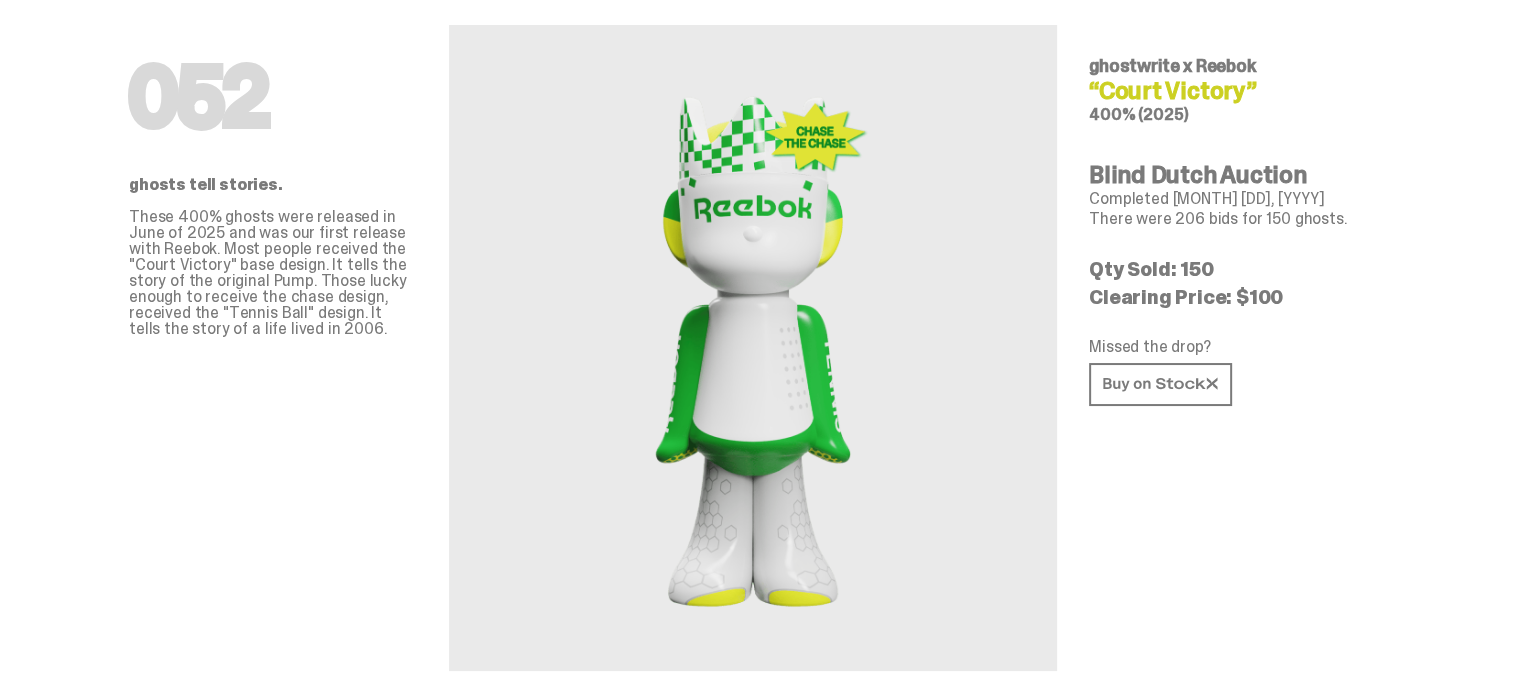 scroll, scrollTop: 72, scrollLeft: 0, axis: vertical 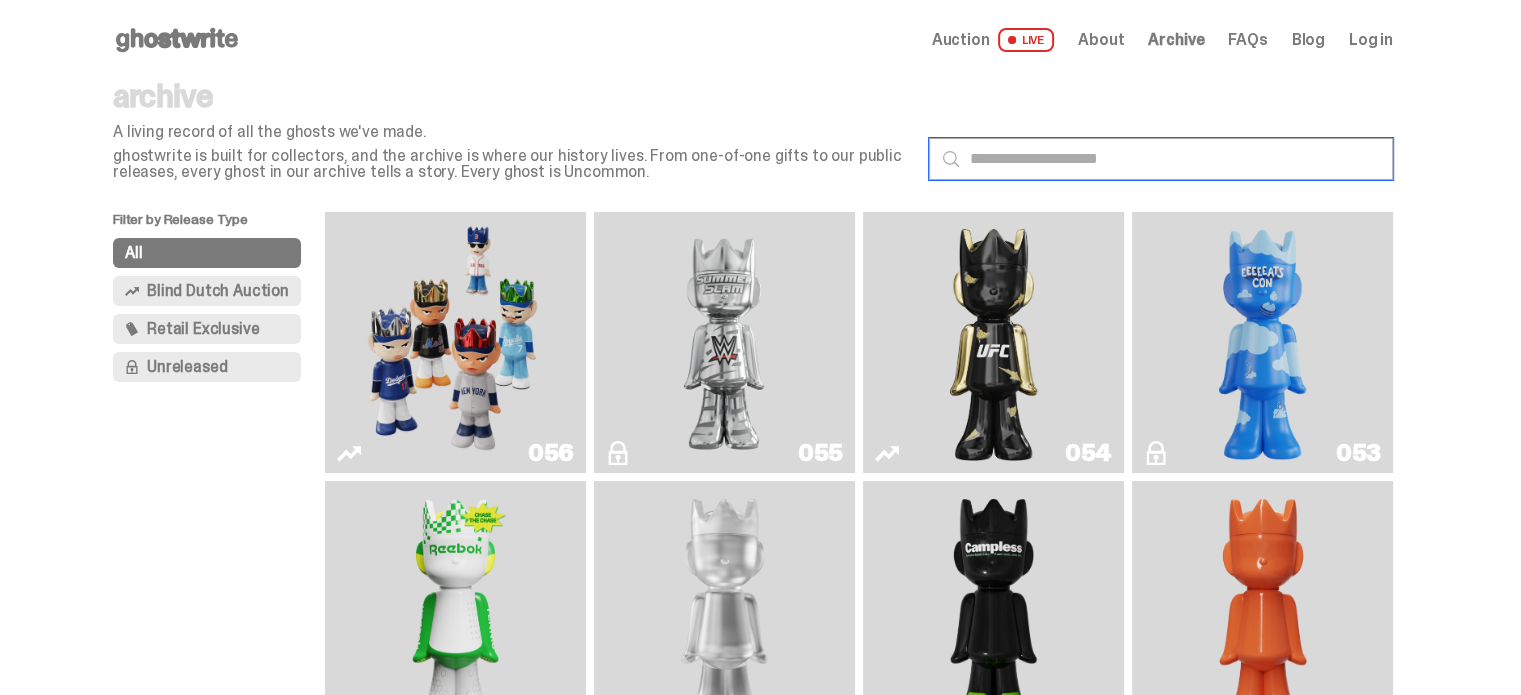 click at bounding box center [1161, 159] 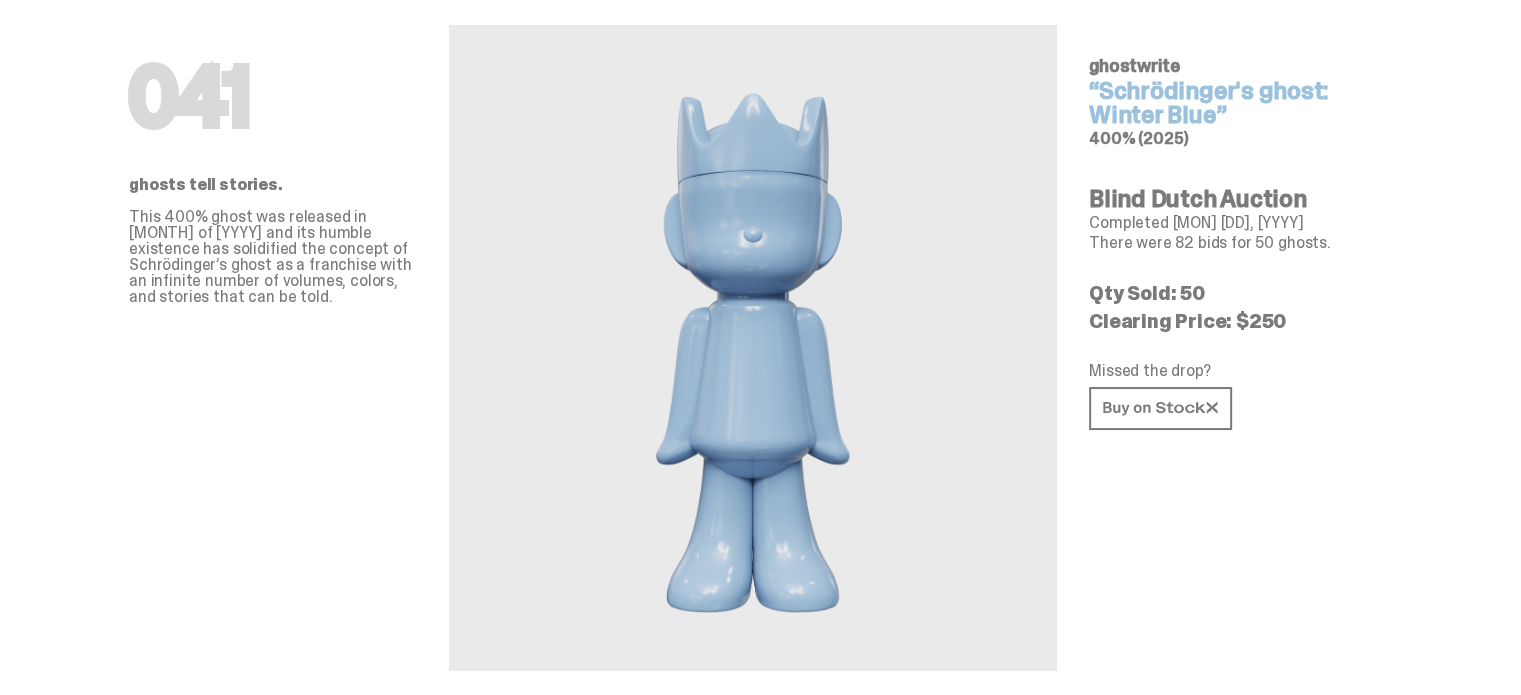 scroll, scrollTop: 0, scrollLeft: 0, axis: both 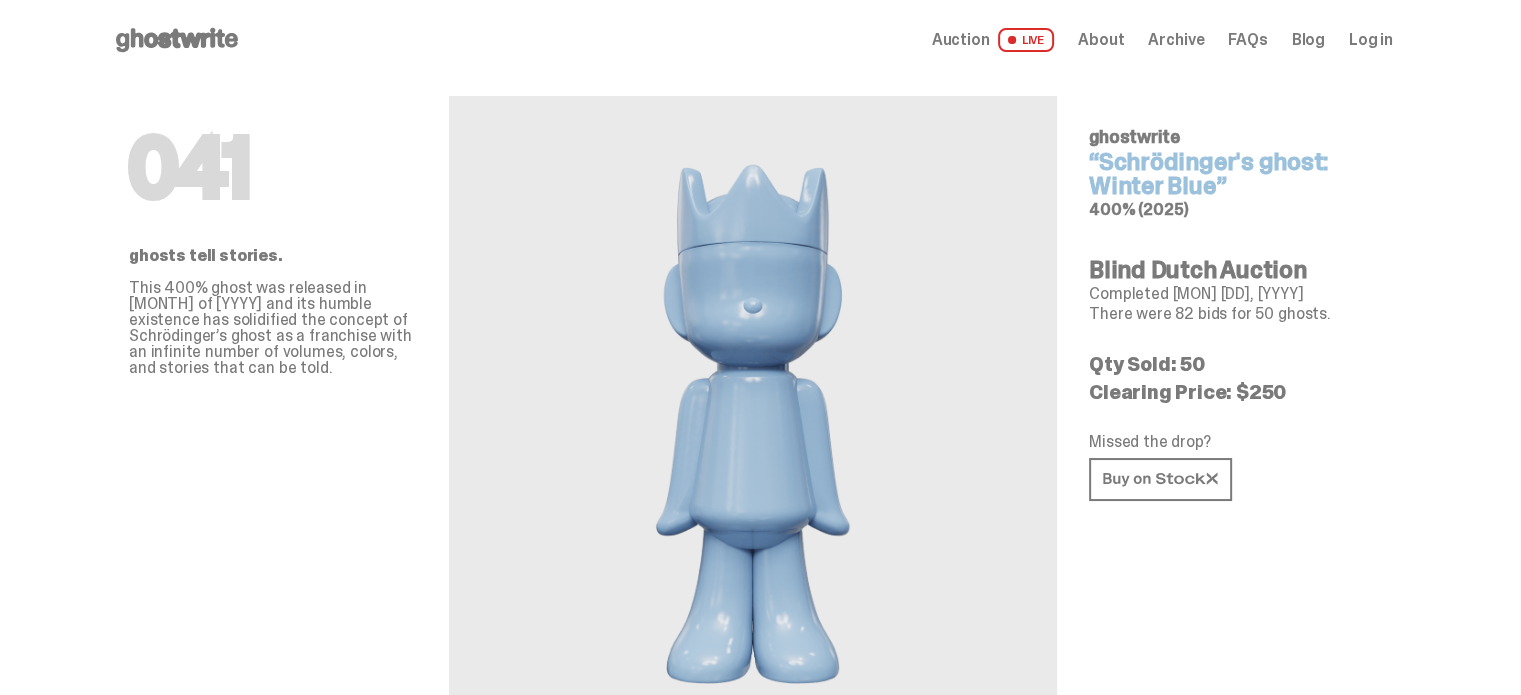 click on "Archive" at bounding box center [1176, 40] 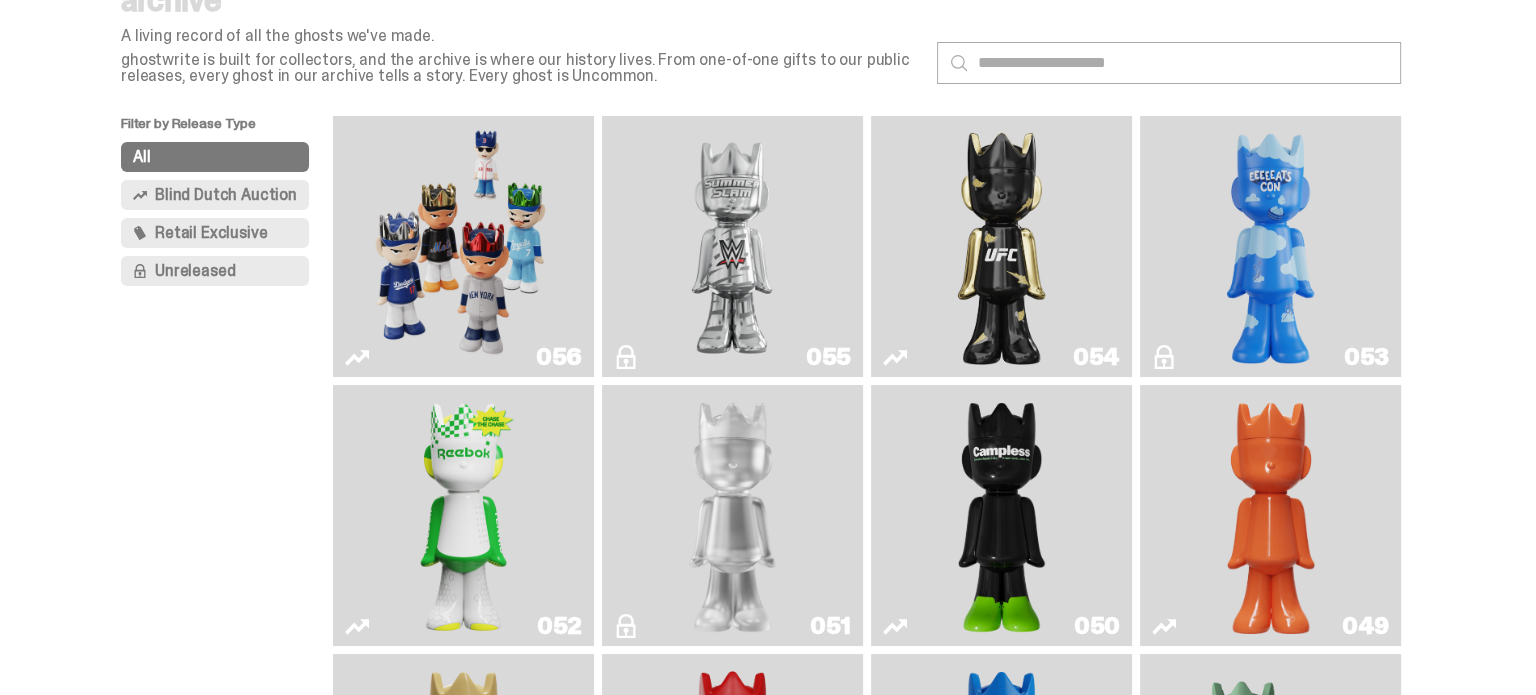 scroll, scrollTop: 0, scrollLeft: 0, axis: both 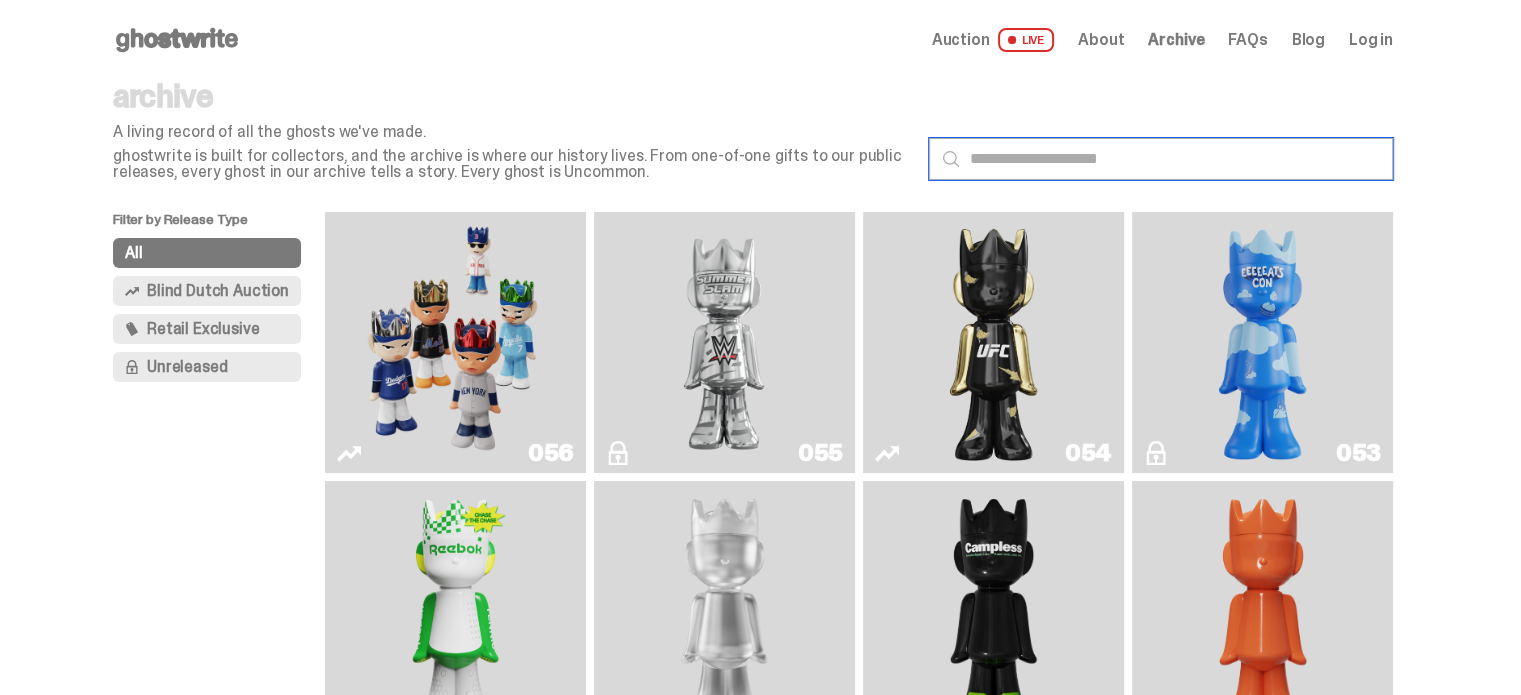 click at bounding box center (1161, 159) 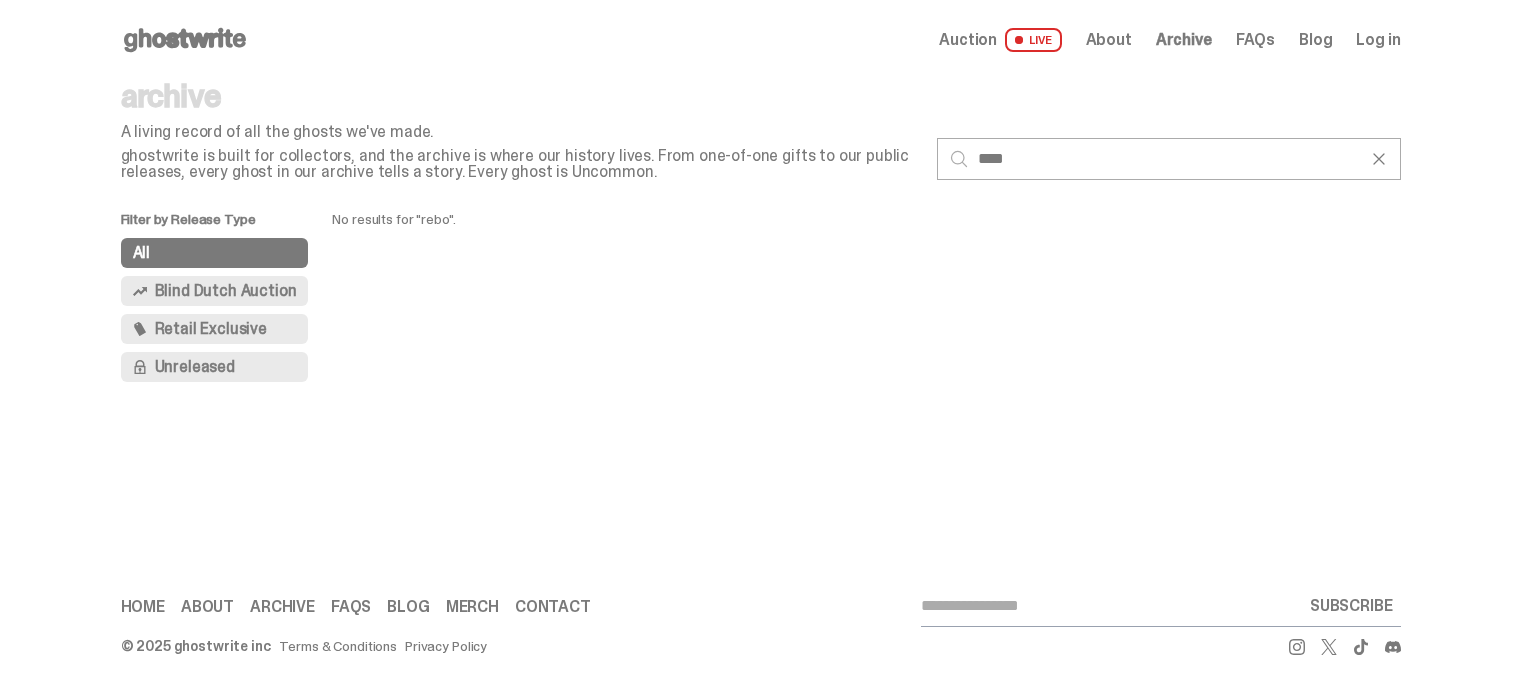 click on "ghostwrite is built for collectors, and the archive is where our history lives. From one-of-one gifts to our public releases, every ghost in our archive tells a story. Every ghost is Uncommon." at bounding box center [521, 164] 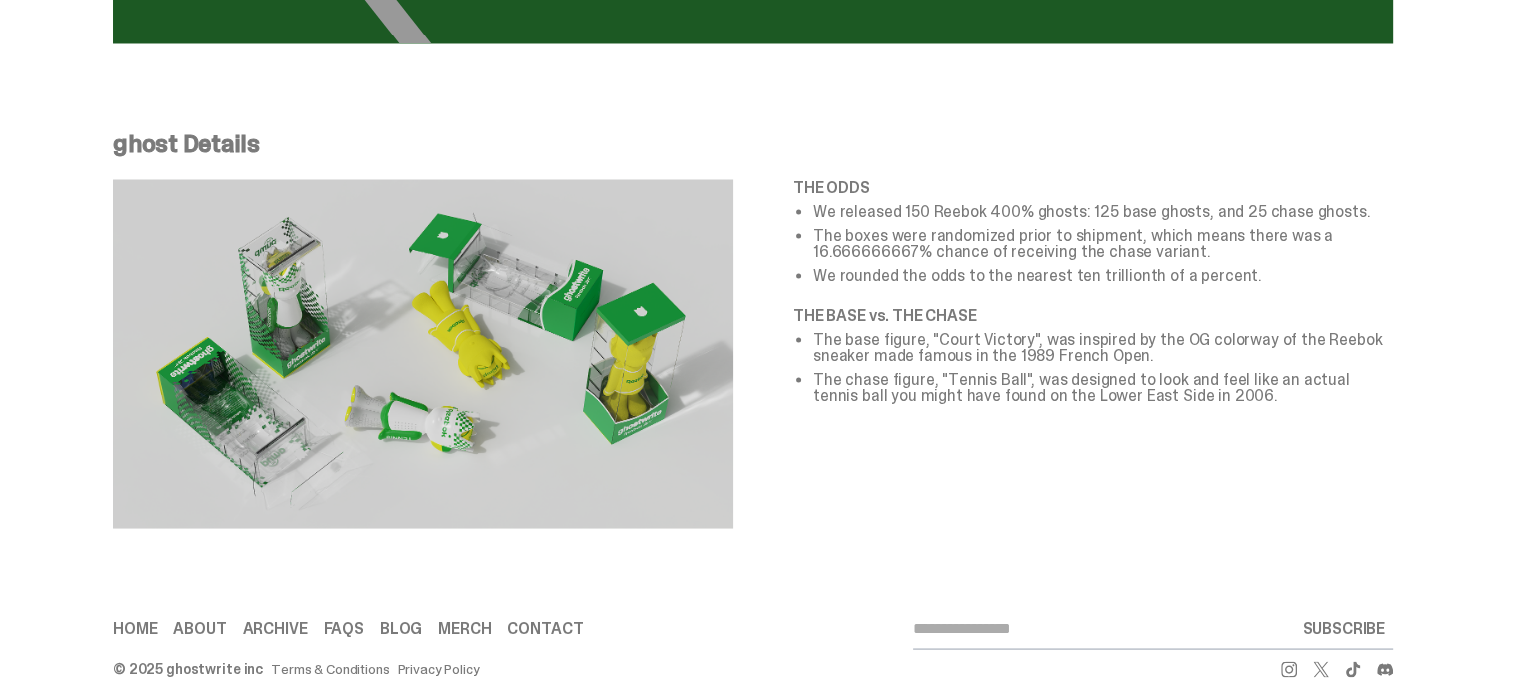 scroll, scrollTop: 3733, scrollLeft: 0, axis: vertical 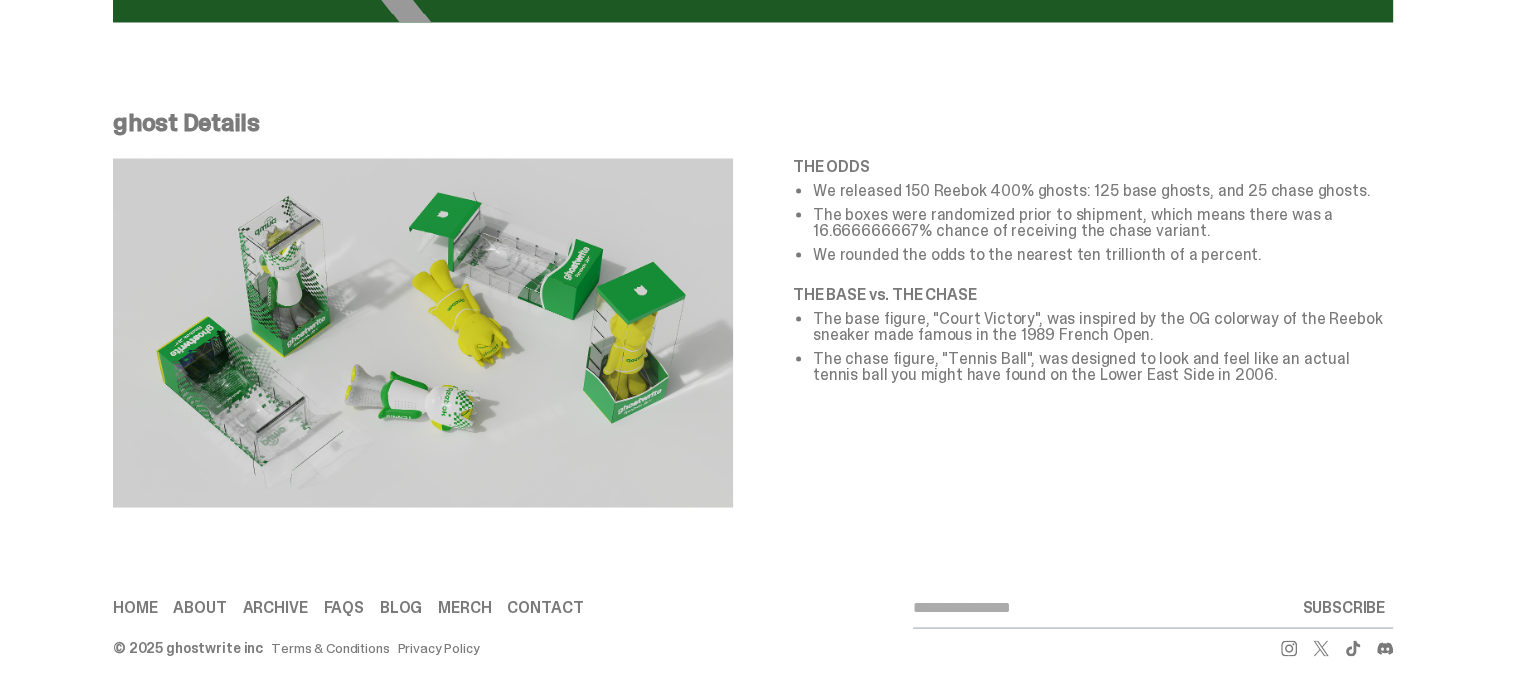 click on "Archive" at bounding box center (275, 607) 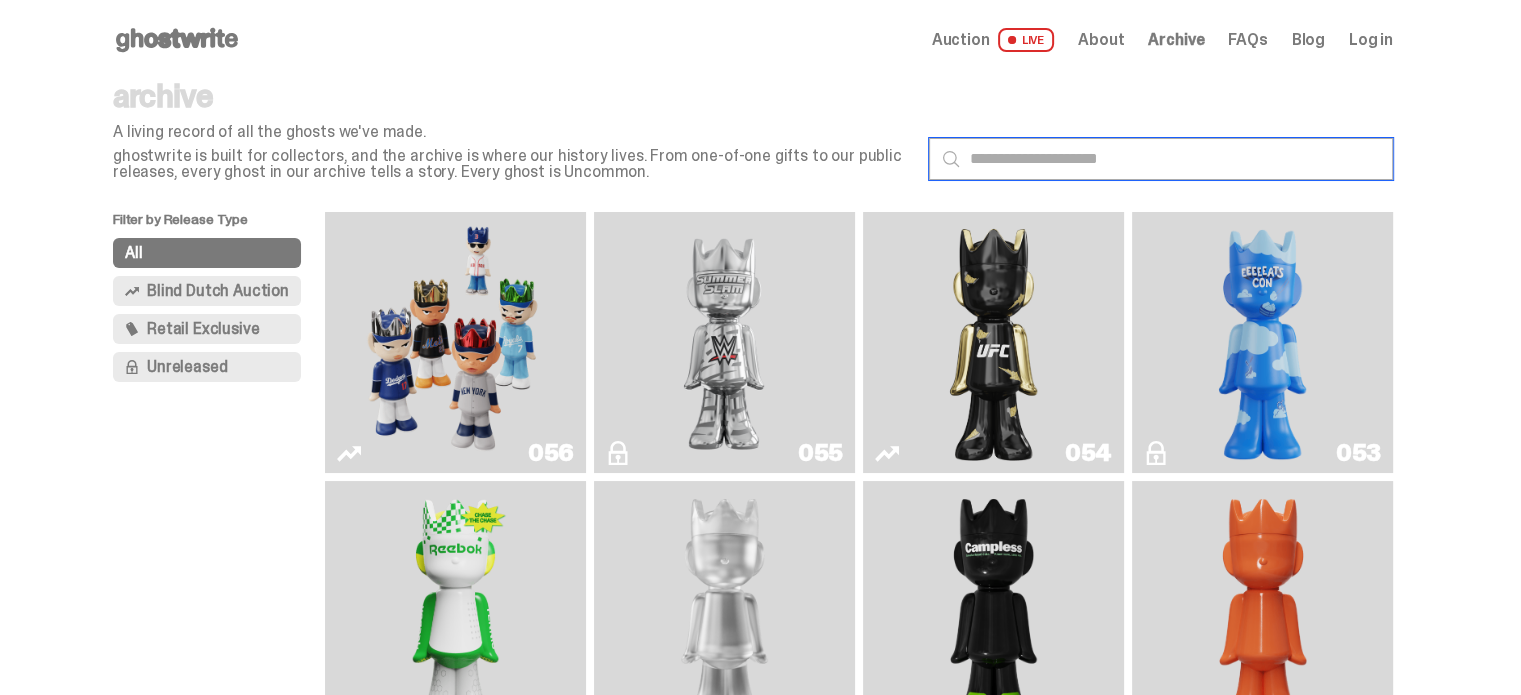 click at bounding box center (1161, 159) 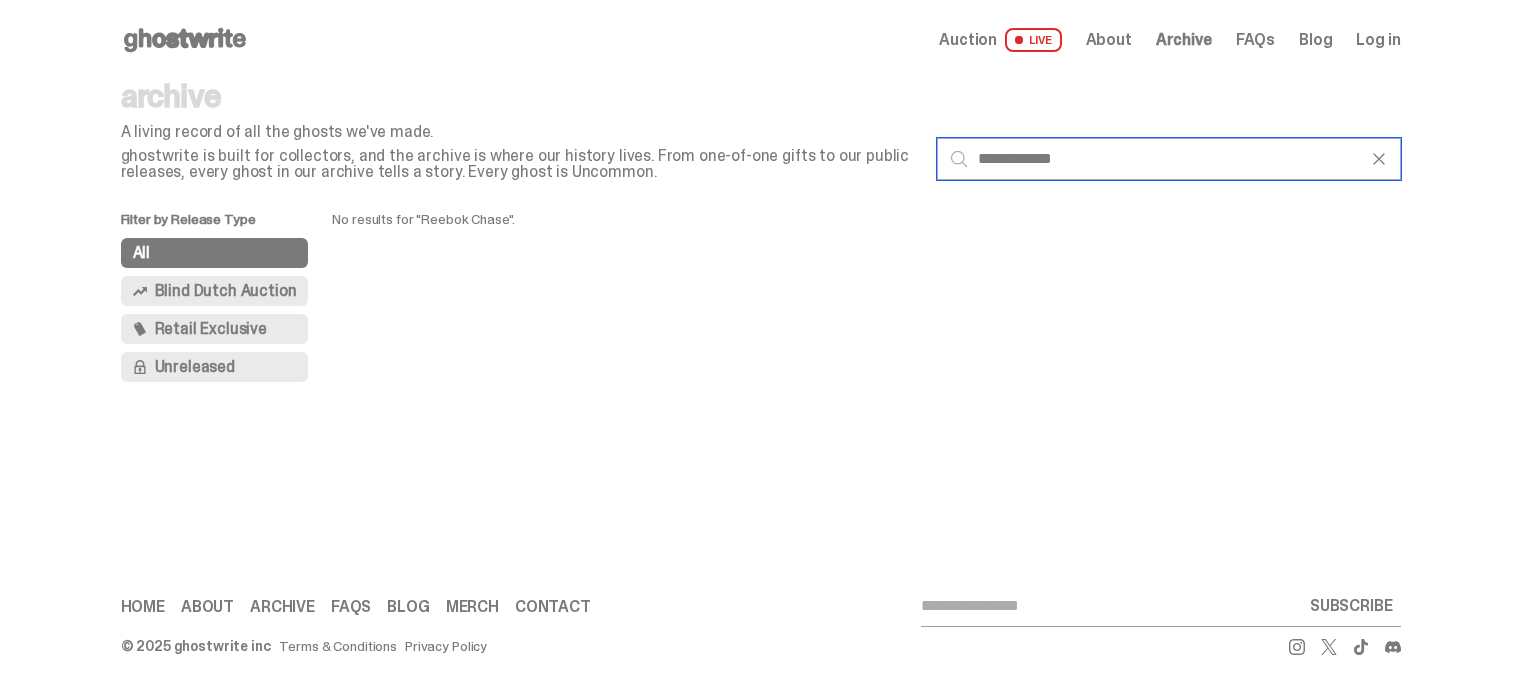 type on "**********" 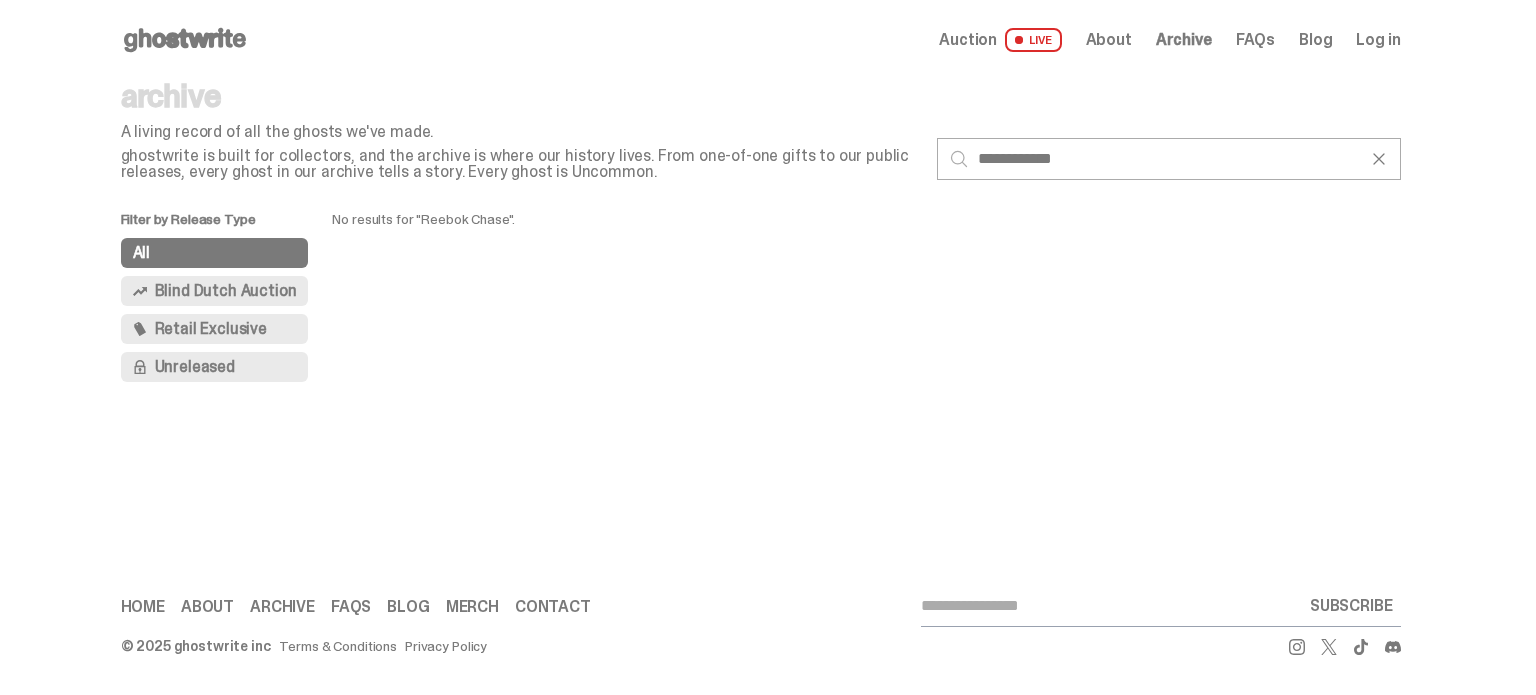 click on "Retail Exclusive" at bounding box center [215, 329] 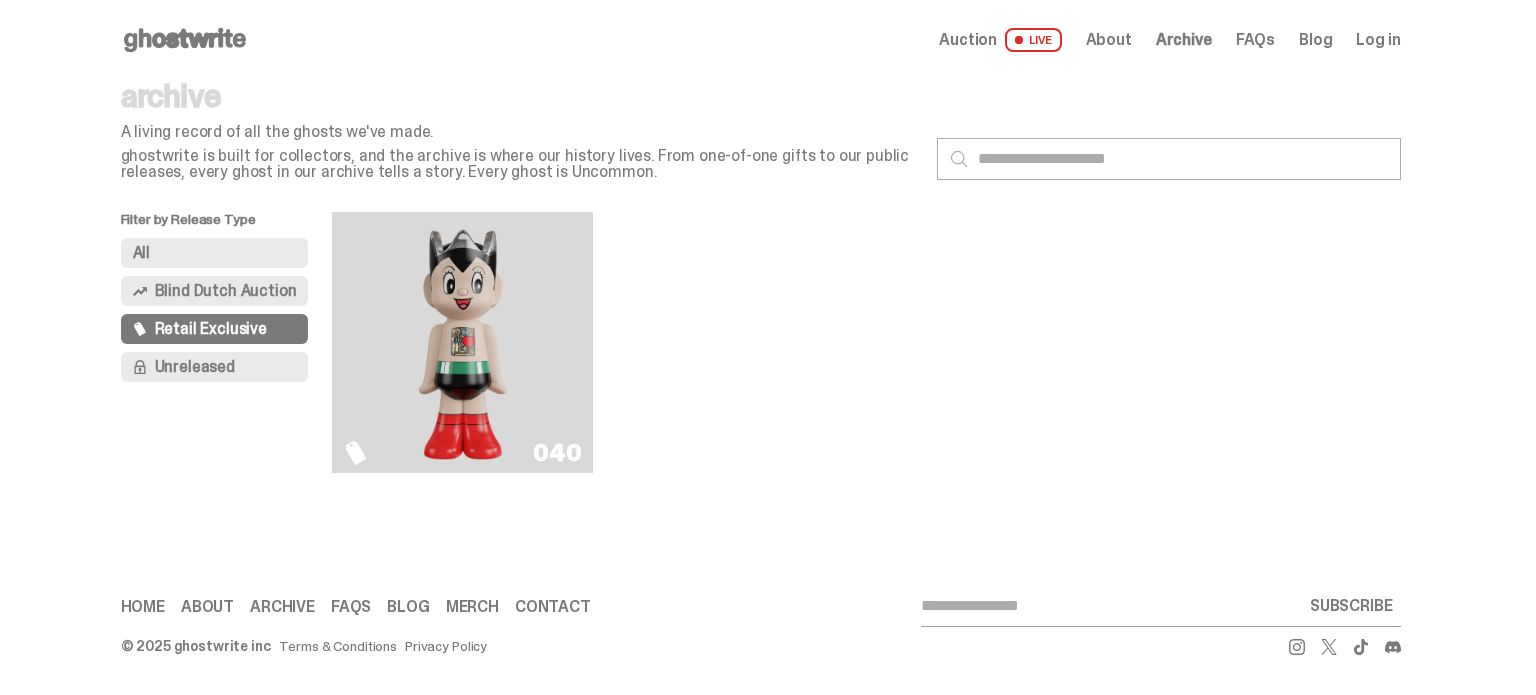 click on "Unreleased" at bounding box center [215, 367] 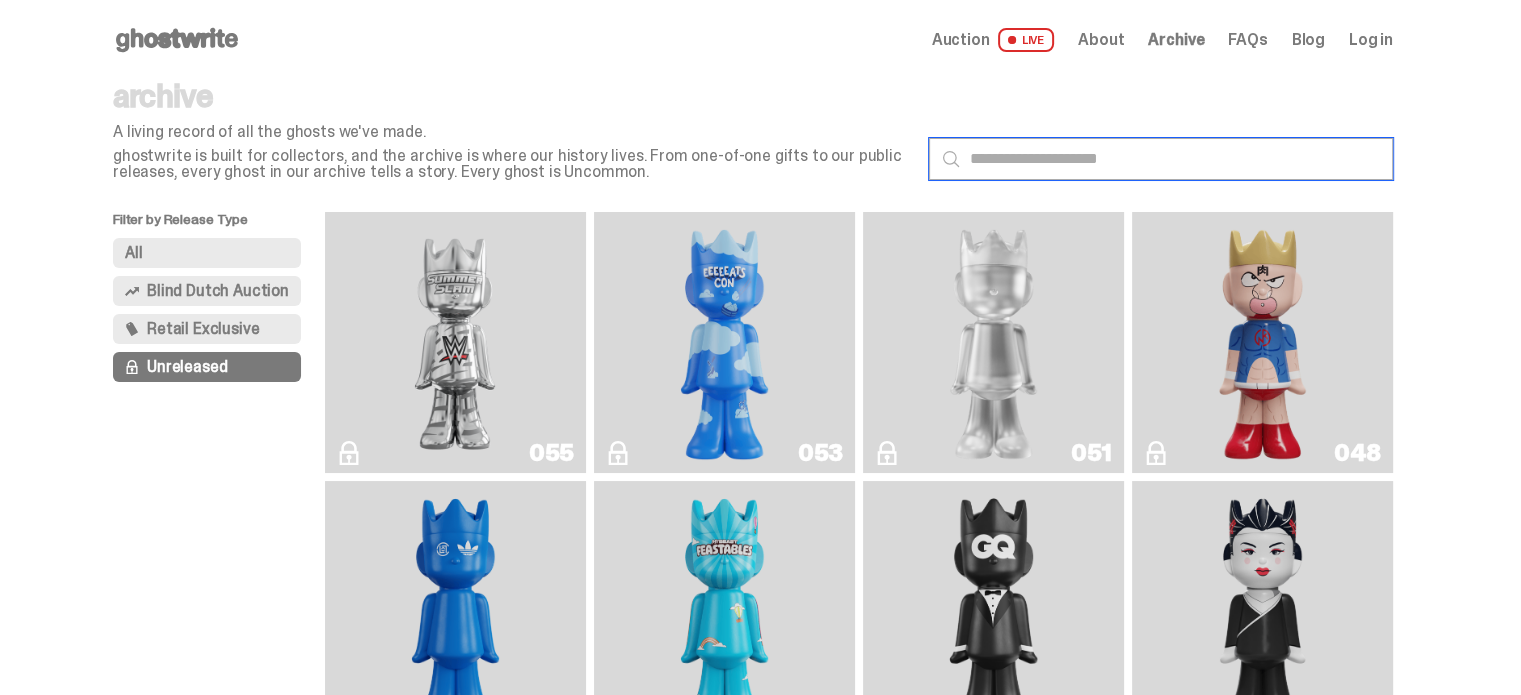 click at bounding box center [1161, 159] 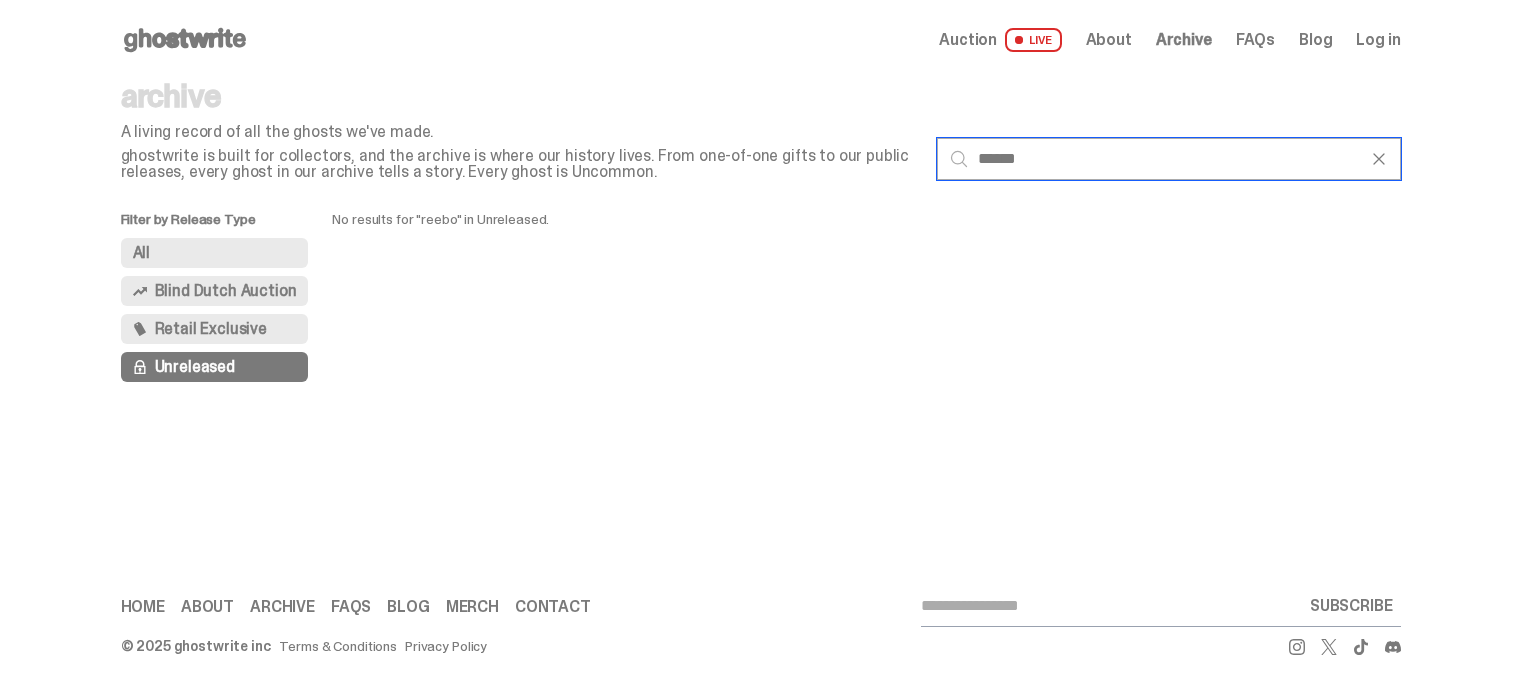 type on "******" 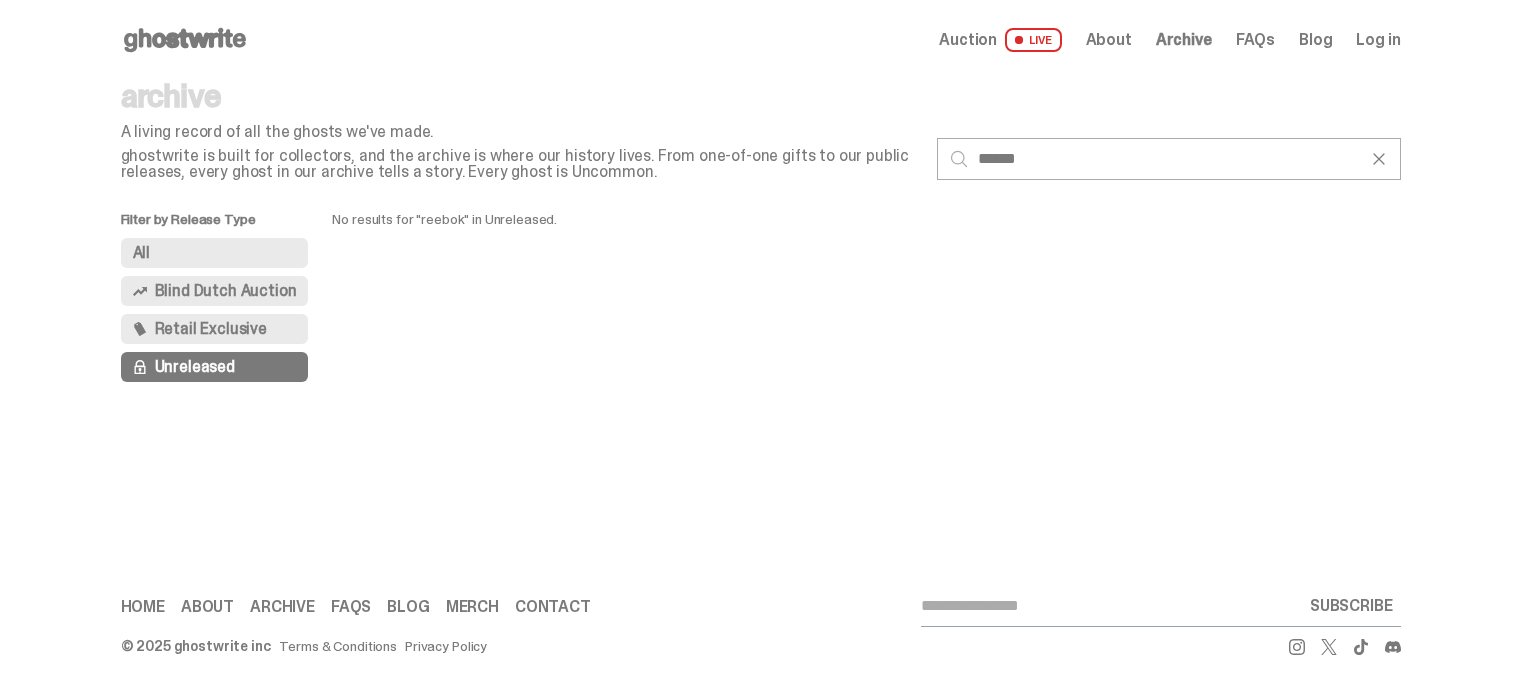 click on "All" at bounding box center [215, 253] 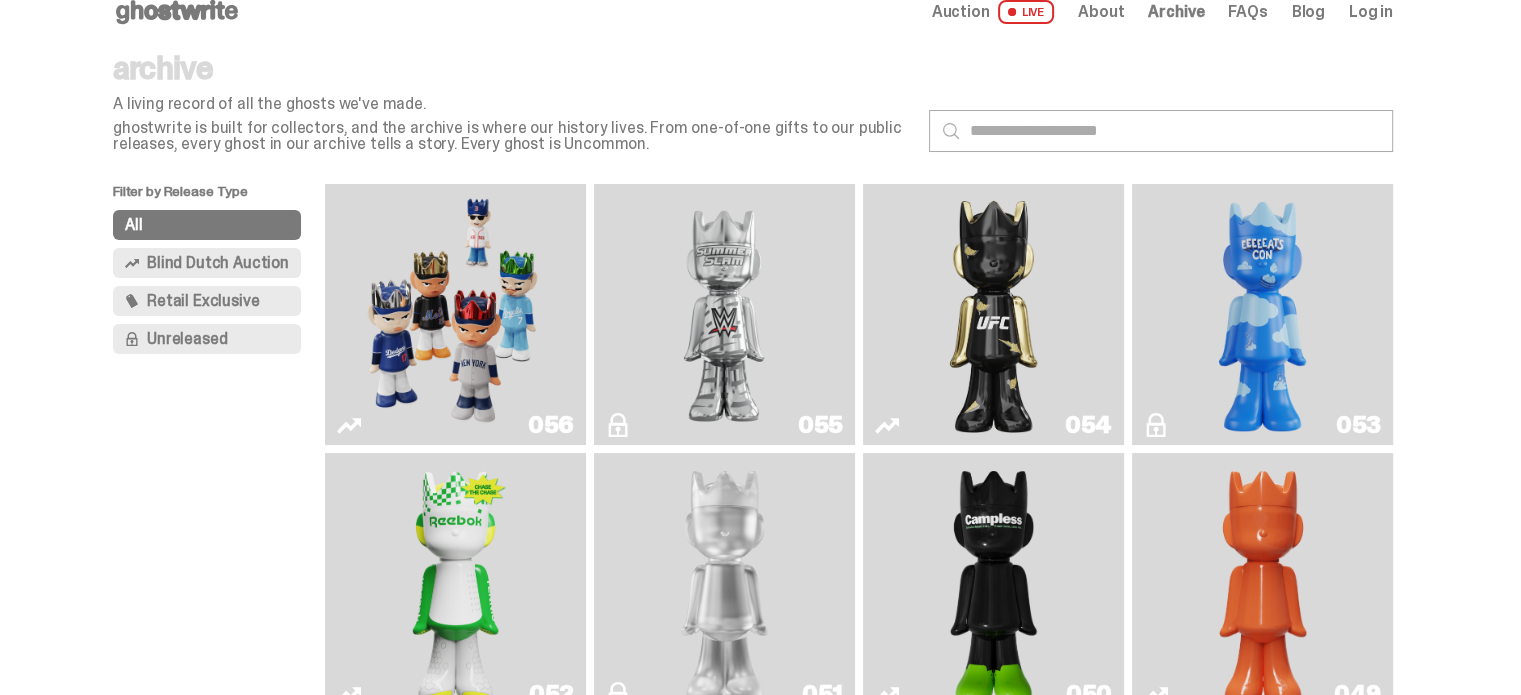 scroll, scrollTop: 28, scrollLeft: 0, axis: vertical 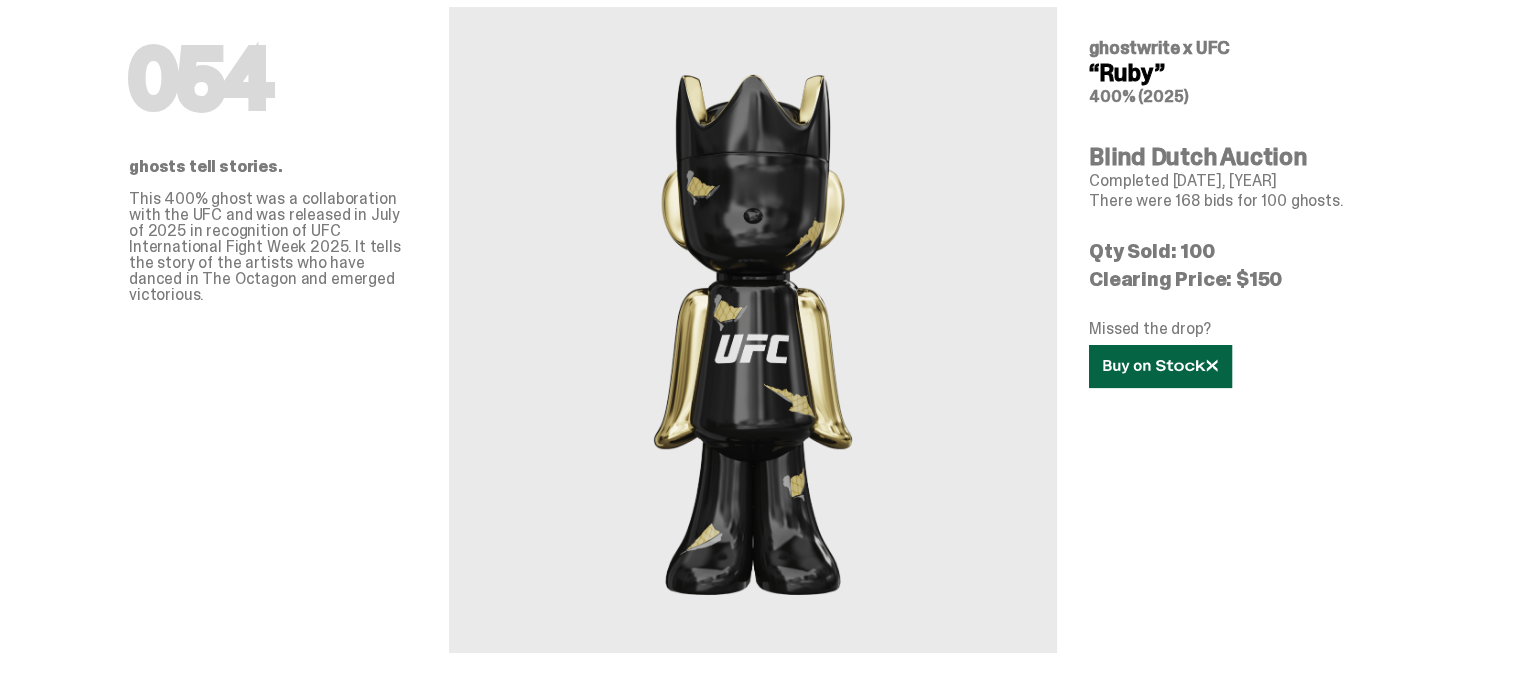 click 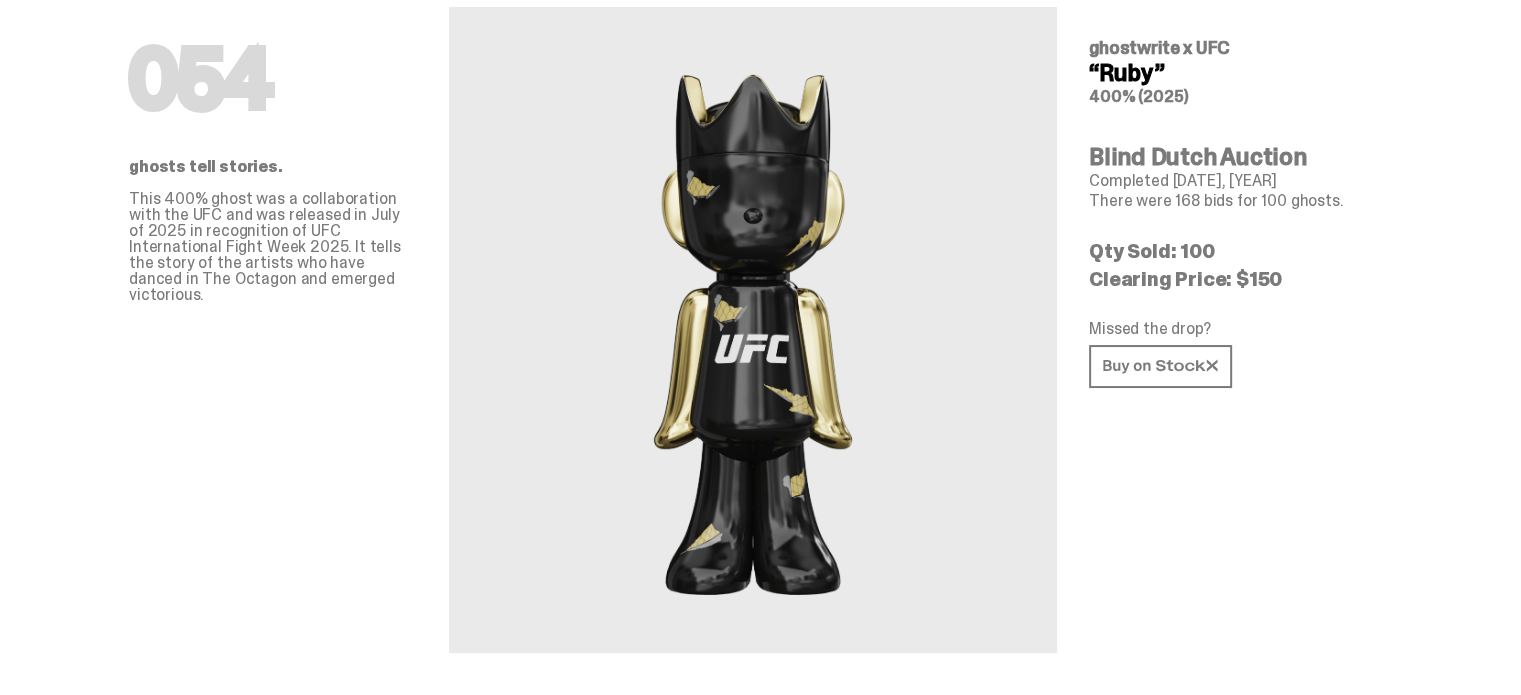 click on "054
ghostwrite x UFC
“Ruby”
400% (2025)
Blind Dutch Auction
Completed Jul 17, 2025
There were 168 bids for 100 ghosts.
Qty Sold: 100
Clearing Price: $150
Missed the drop?
ghosts tell stories.
This 400% ghost was a collaboration with the UFC and was released in July of 2025 in recognition of UFC International Fight Week 2025. It tells the story of the artists who have danced in The Octagon and emerged victorious." at bounding box center (1233, 322) 